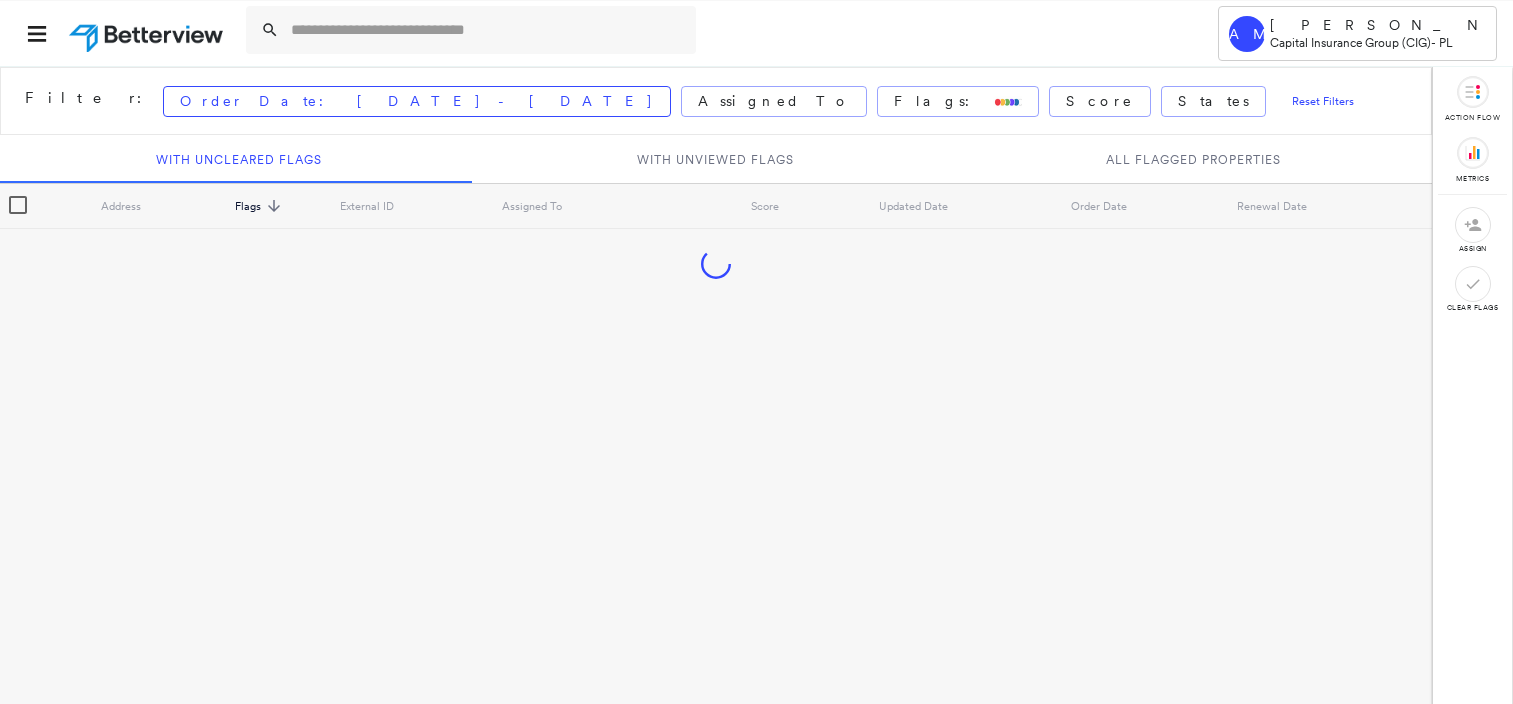 scroll, scrollTop: 0, scrollLeft: 0, axis: both 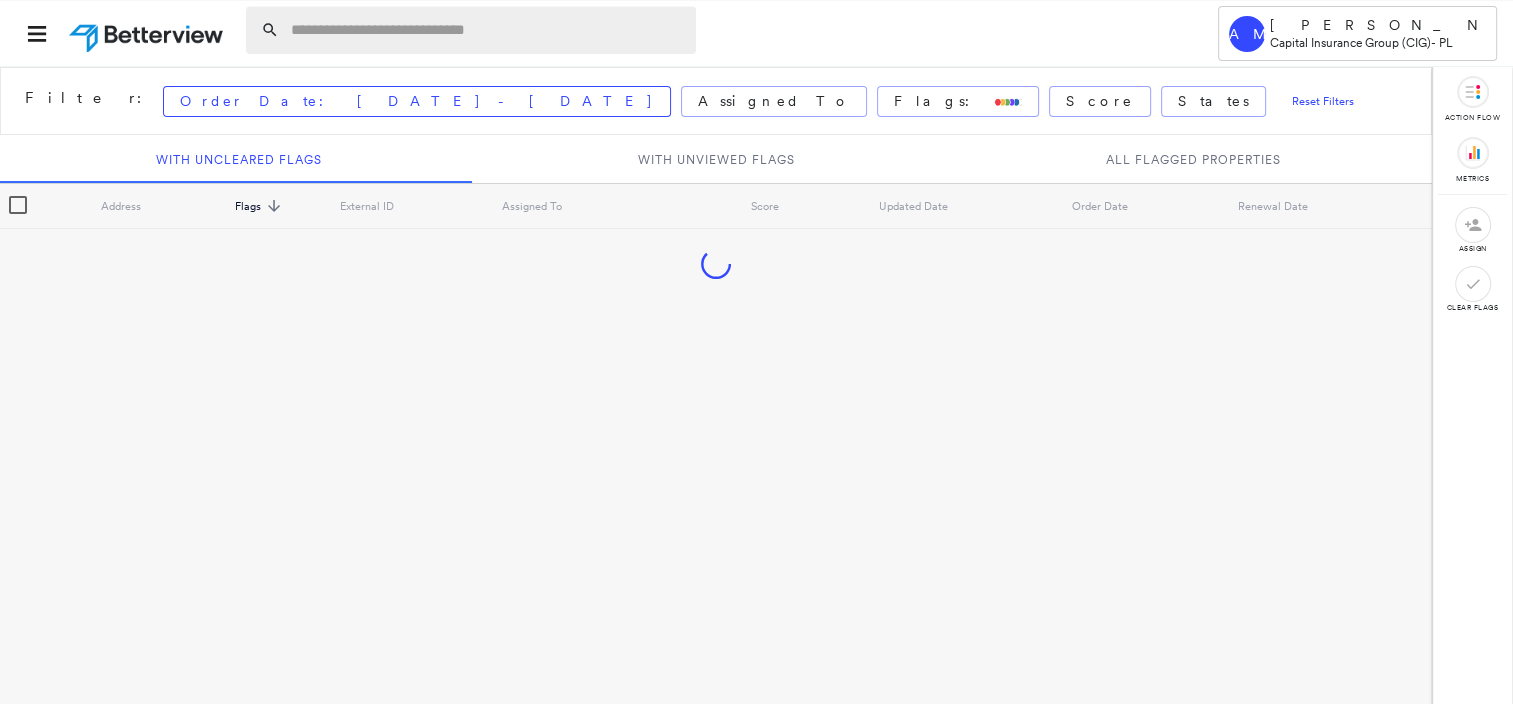 click at bounding box center (487, 30) 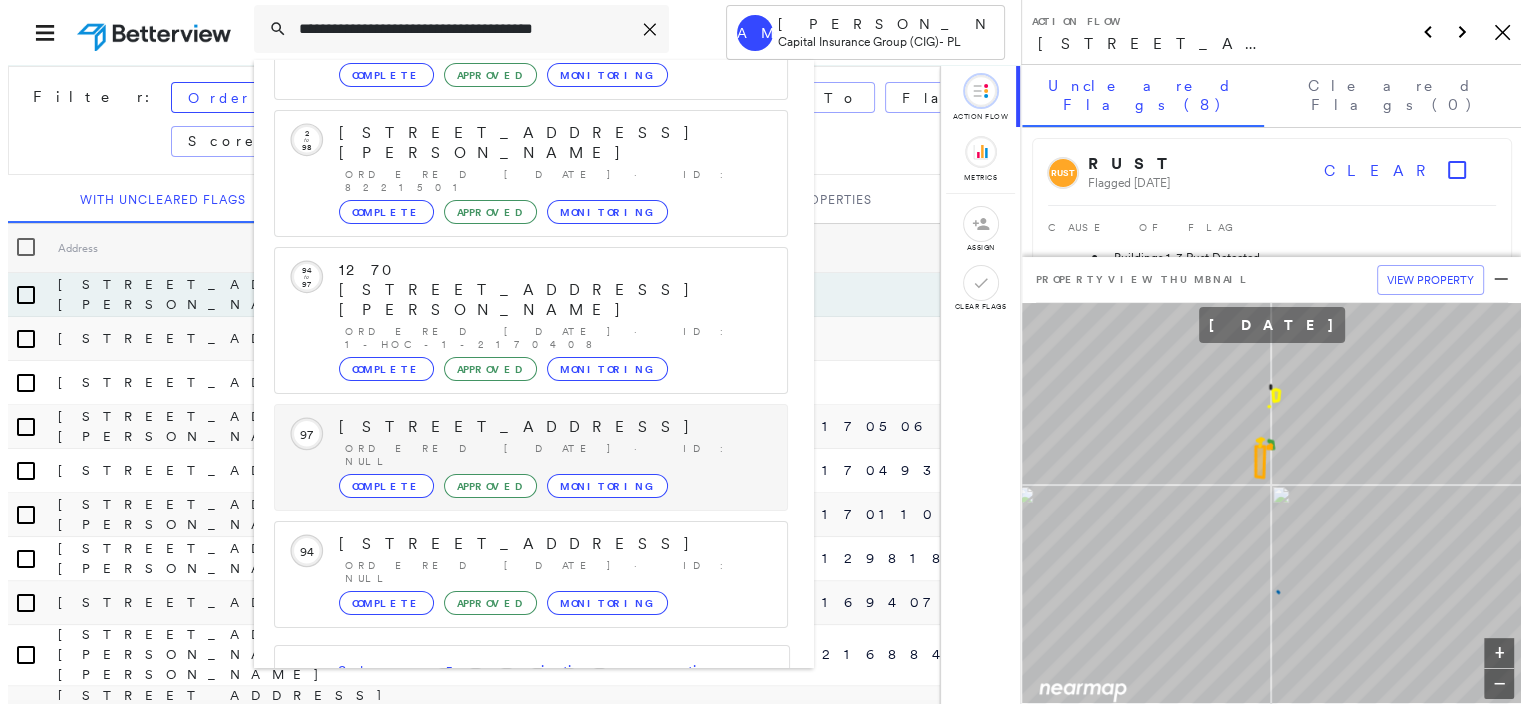 scroll, scrollTop: 208, scrollLeft: 0, axis: vertical 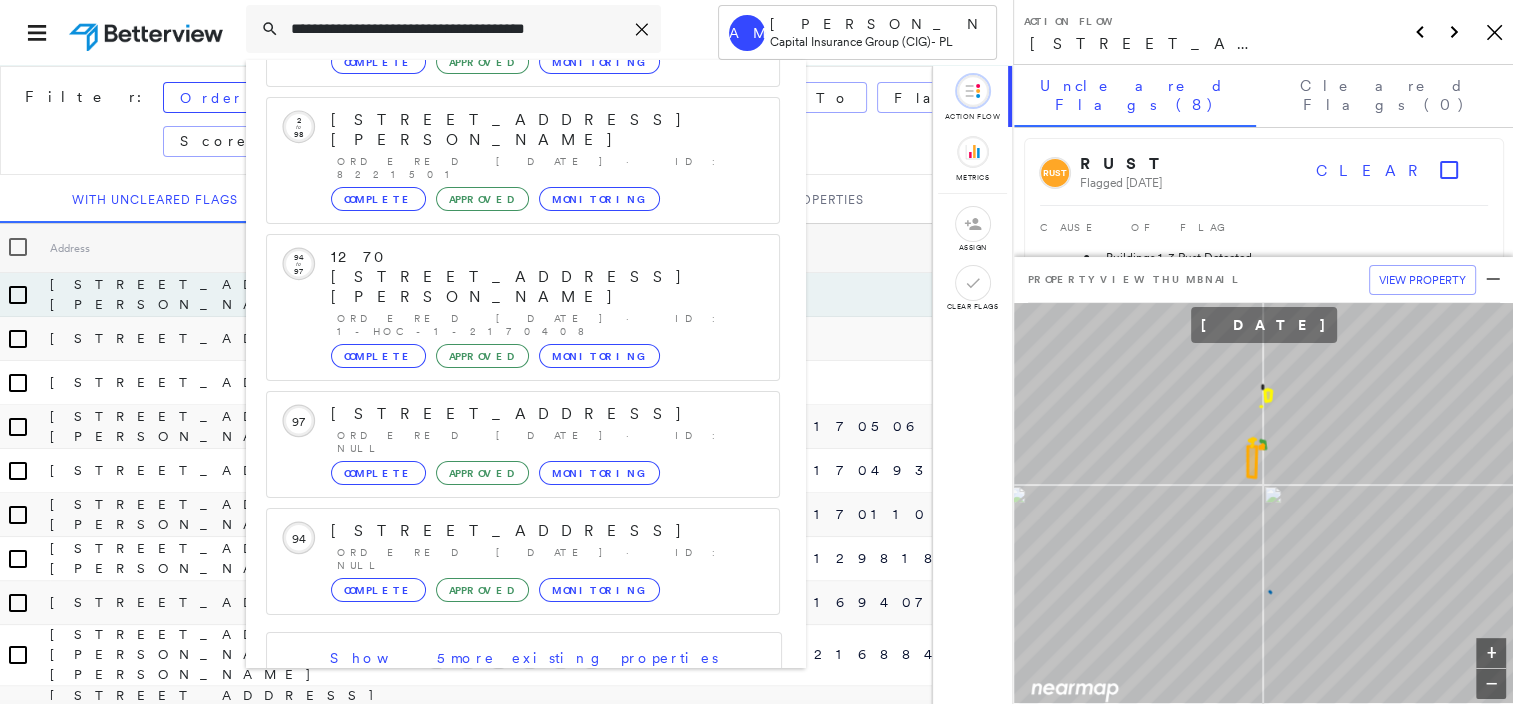 type on "**********" 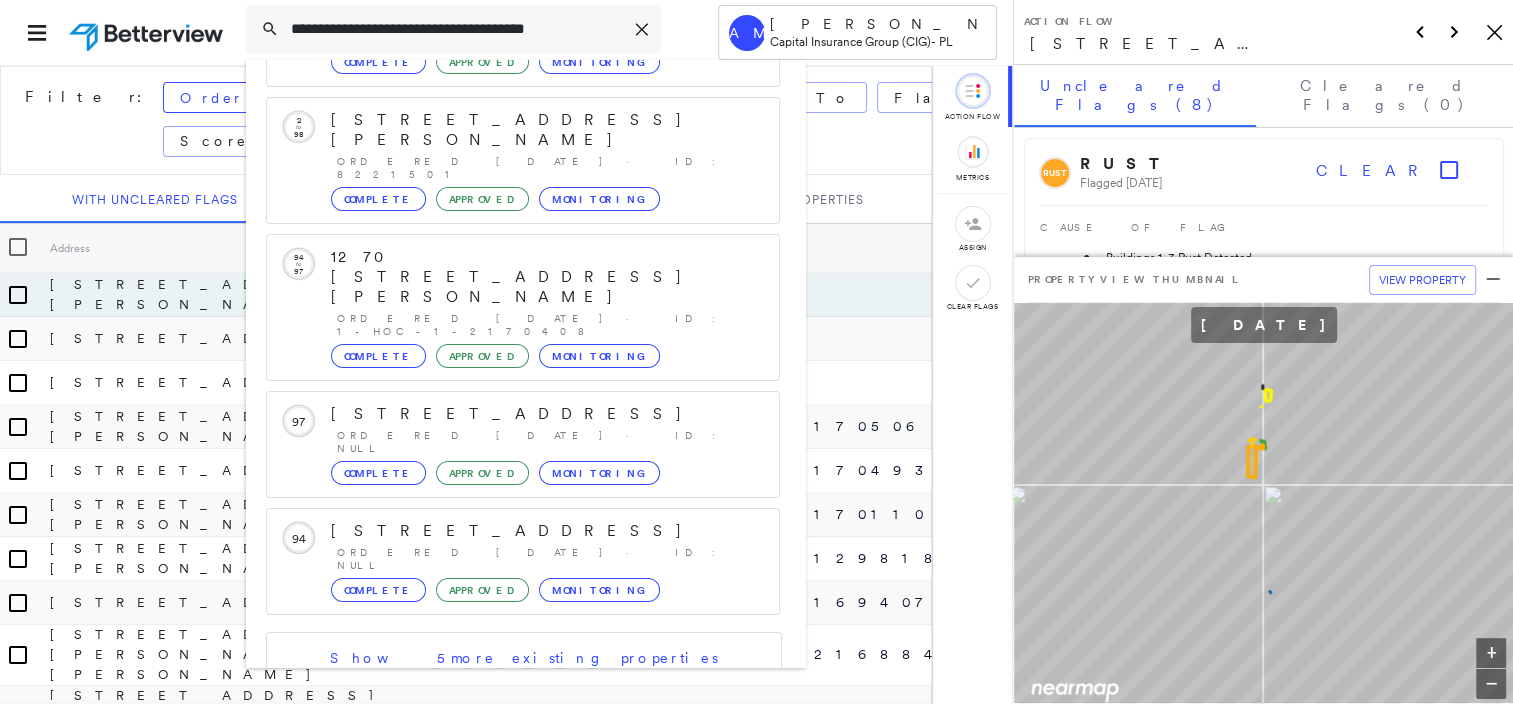 click on "[STREET_ADDRESS]" at bounding box center [501, 796] 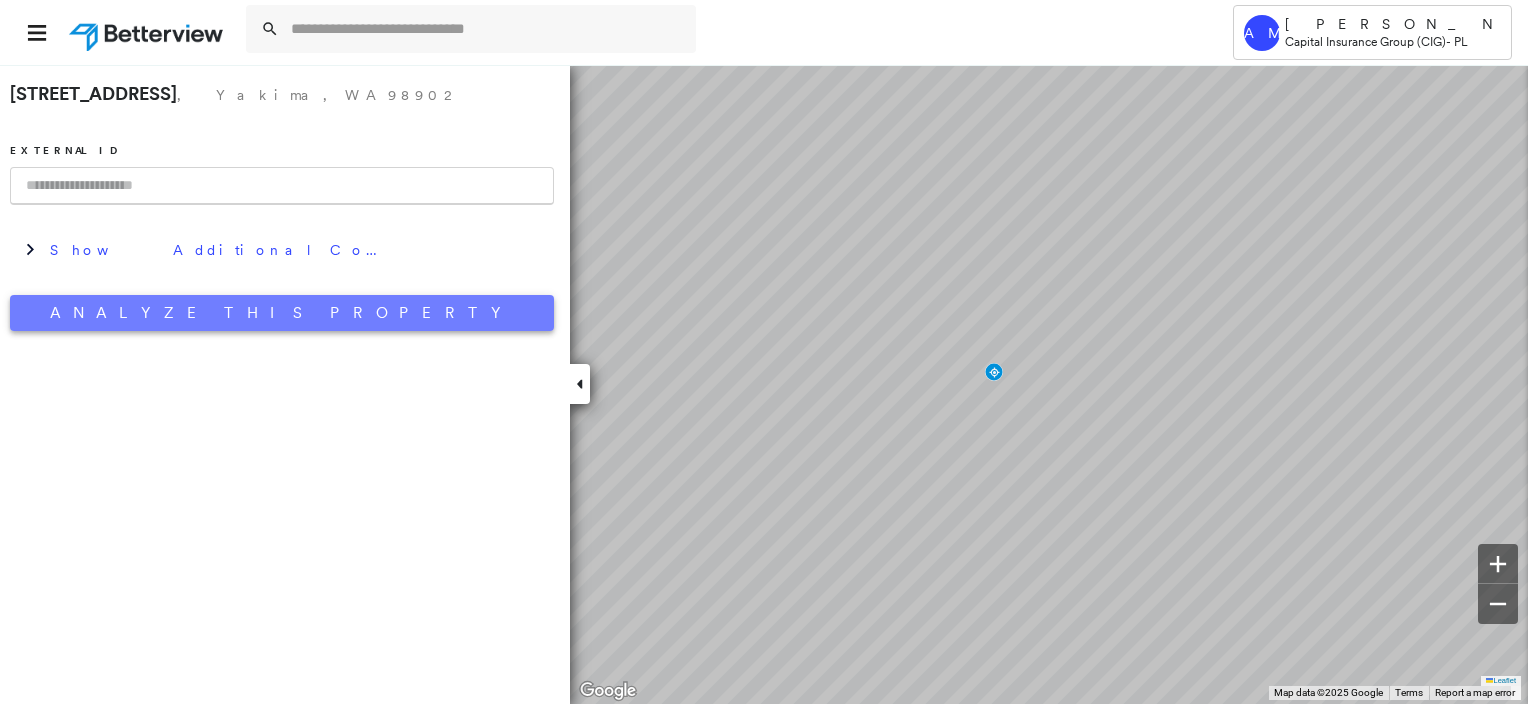 click on "Analyze This Property" at bounding box center (282, 313) 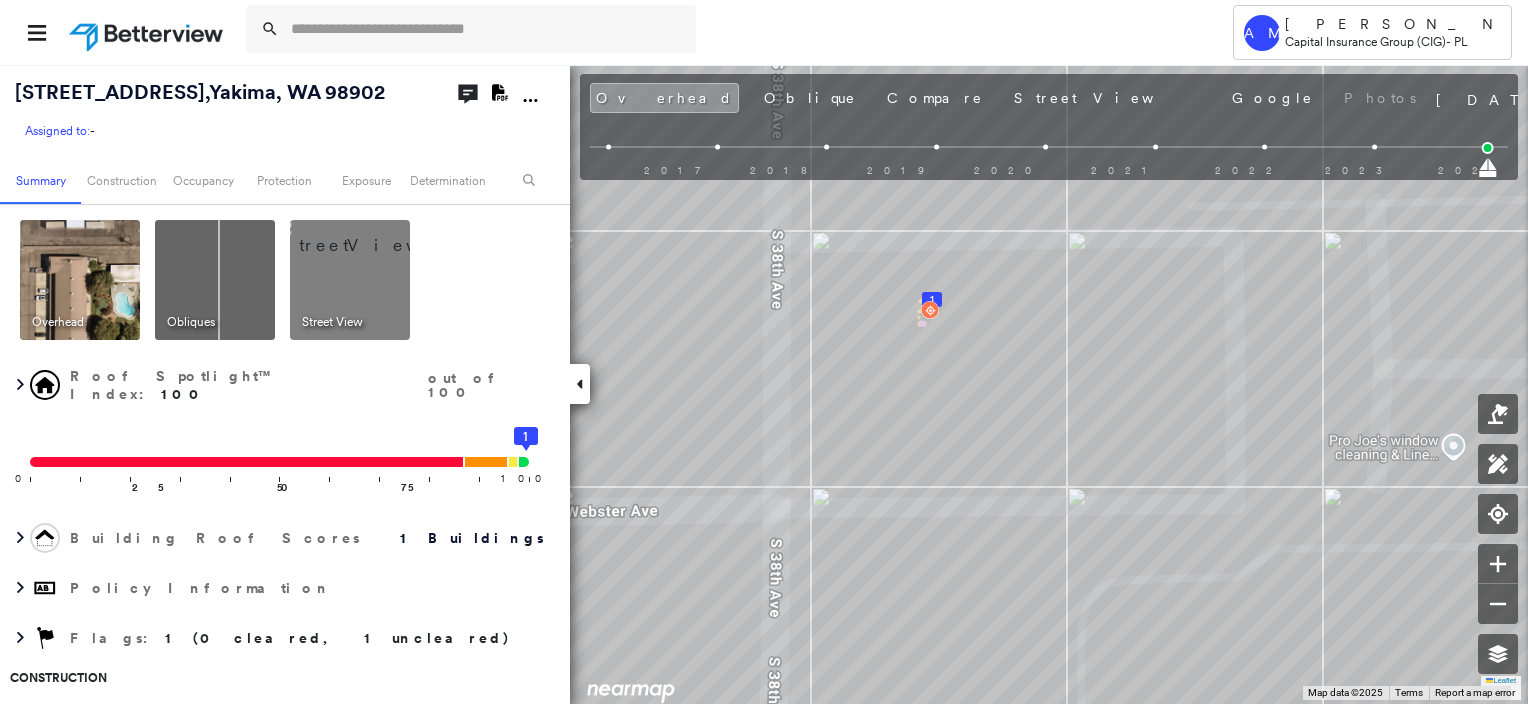 click at bounding box center (374, 235) 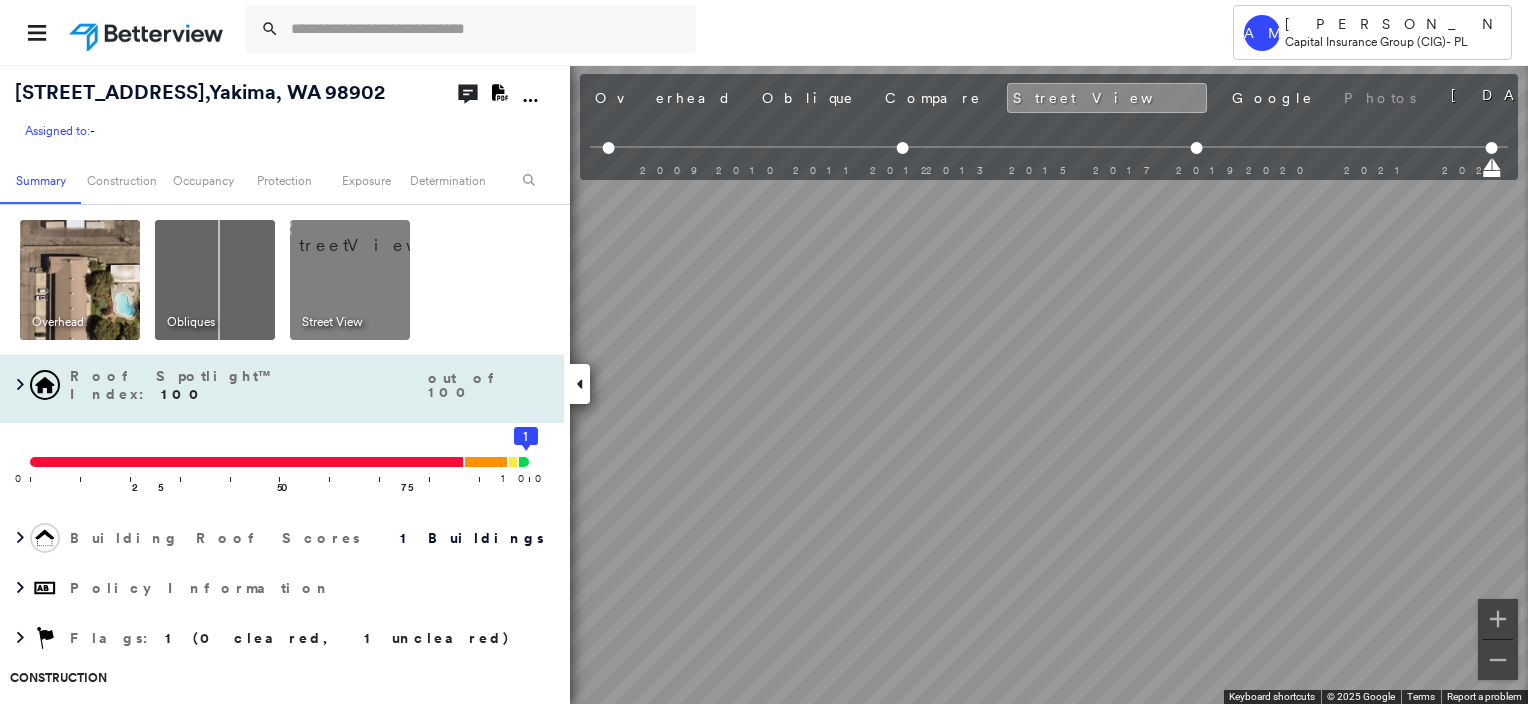 click on "[STREET_ADDRESS] Assigned to:  - Assigned to:  - Assigned to:  - Open Comments Download PDF Report Summary Construction Occupancy Protection Exposure Determination Overhead Obliques Street View Roof Spotlight™ Index :  100 out of 100 0 100 25 50 75 1 Building Roof Scores 1 Buildings Policy Information Flags :  1 (0 cleared, 1 uncleared) Construction Roof Spotlights :  Chimney, Vent Property Features Roof Size & Shape :  1 building  - Dutch [PERSON_NAME] | Asphalt Shingle Assessor and MLS Details BuildZoom - Building Permit Data and Analysis Pronto Residential EDIT Occupancy Ownership Place Detail Protection Protection Exposure FEMA Risk Index Crime Regional Hazard: 3   out of  5 Additional Perils Guidewire HazardHub Determination Flags :  1 (0 cleared, 1 uncleared) Uncleared Flags (1) Cleared Flags  (0) Low Low Priority Flagged [DATE] Clear Action Taken New Entry History Quote/New Business Terms & Conditions Added ACV Endorsement Added Cosmetic Endorsement Inspection/Loss Control General Save" at bounding box center (764, 384) 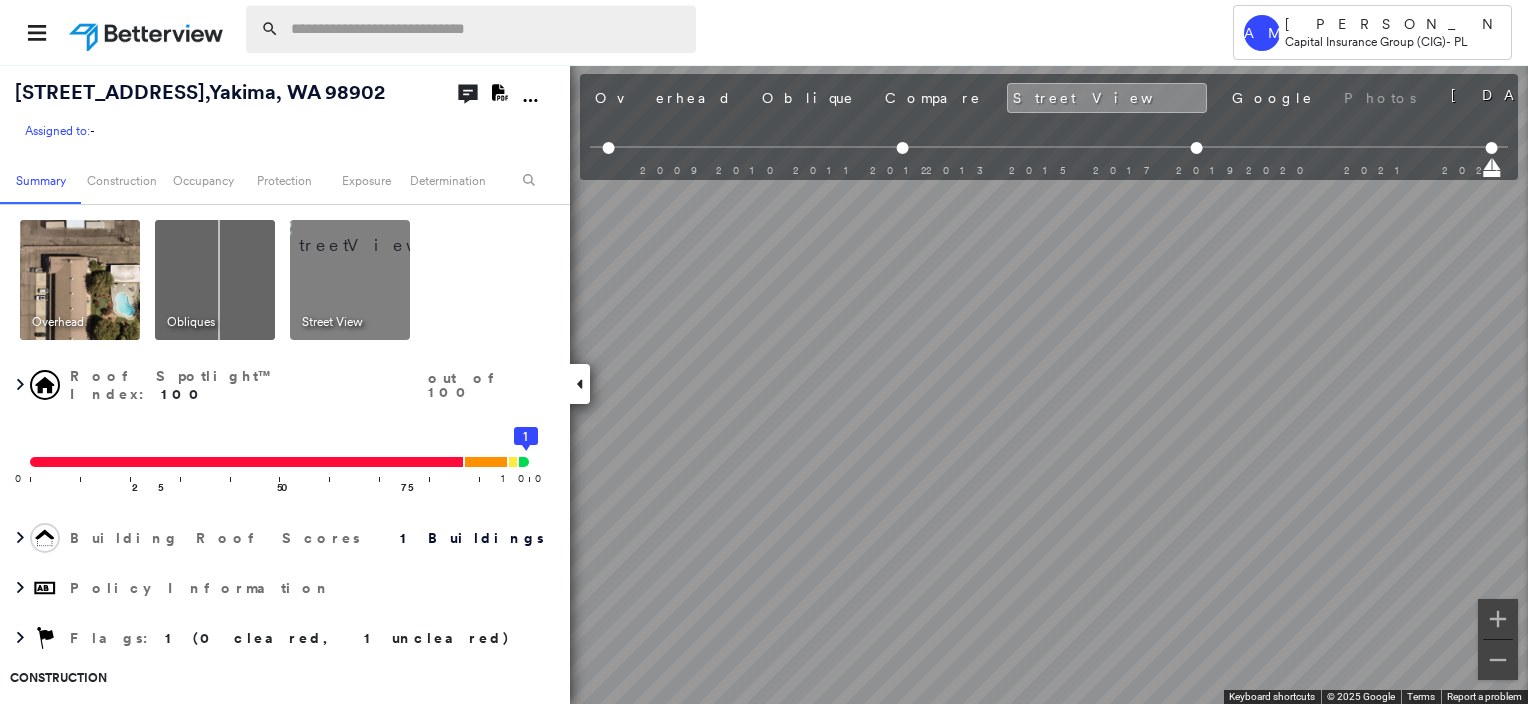 click at bounding box center (487, 29) 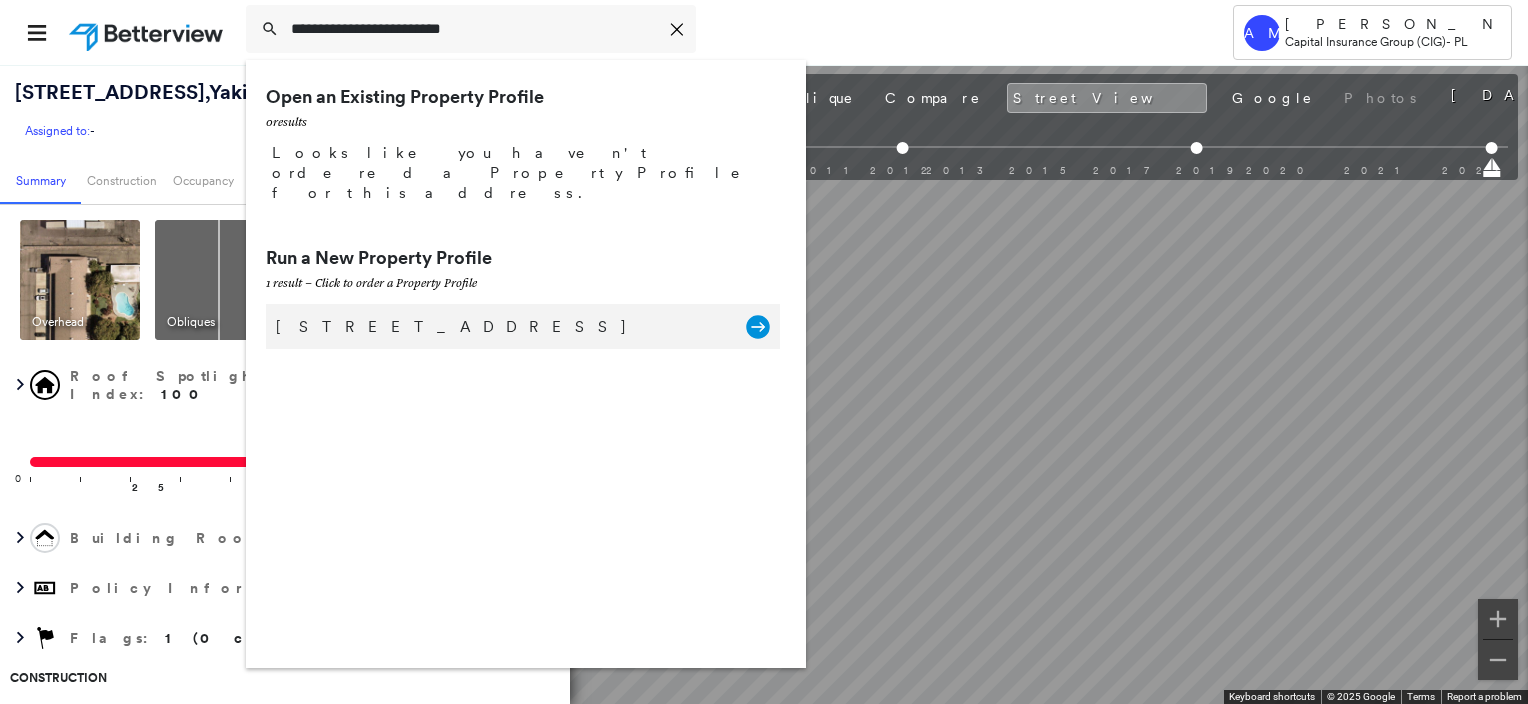 type on "**********" 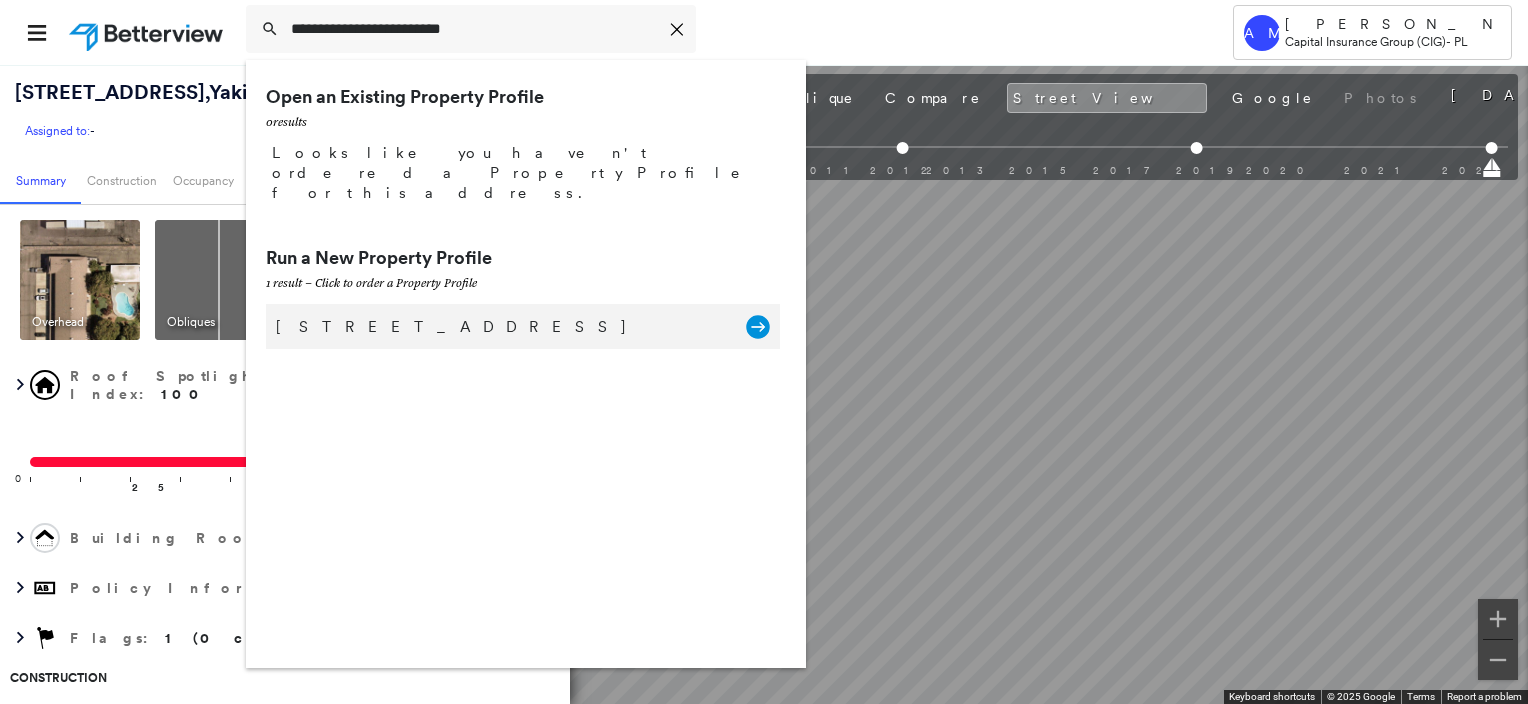 click on "[STREET_ADDRESS]" at bounding box center [501, 327] 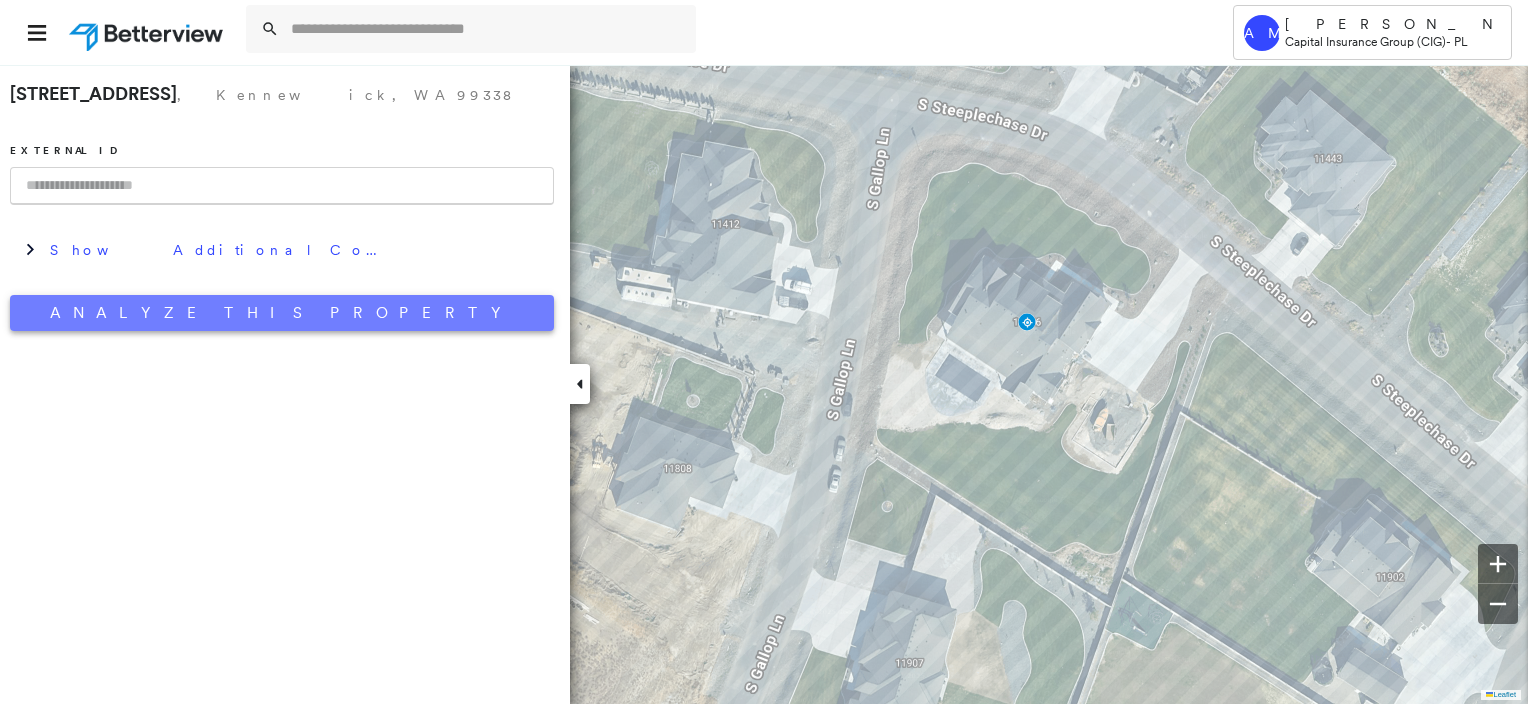 click on "Analyze This Property" at bounding box center (282, 313) 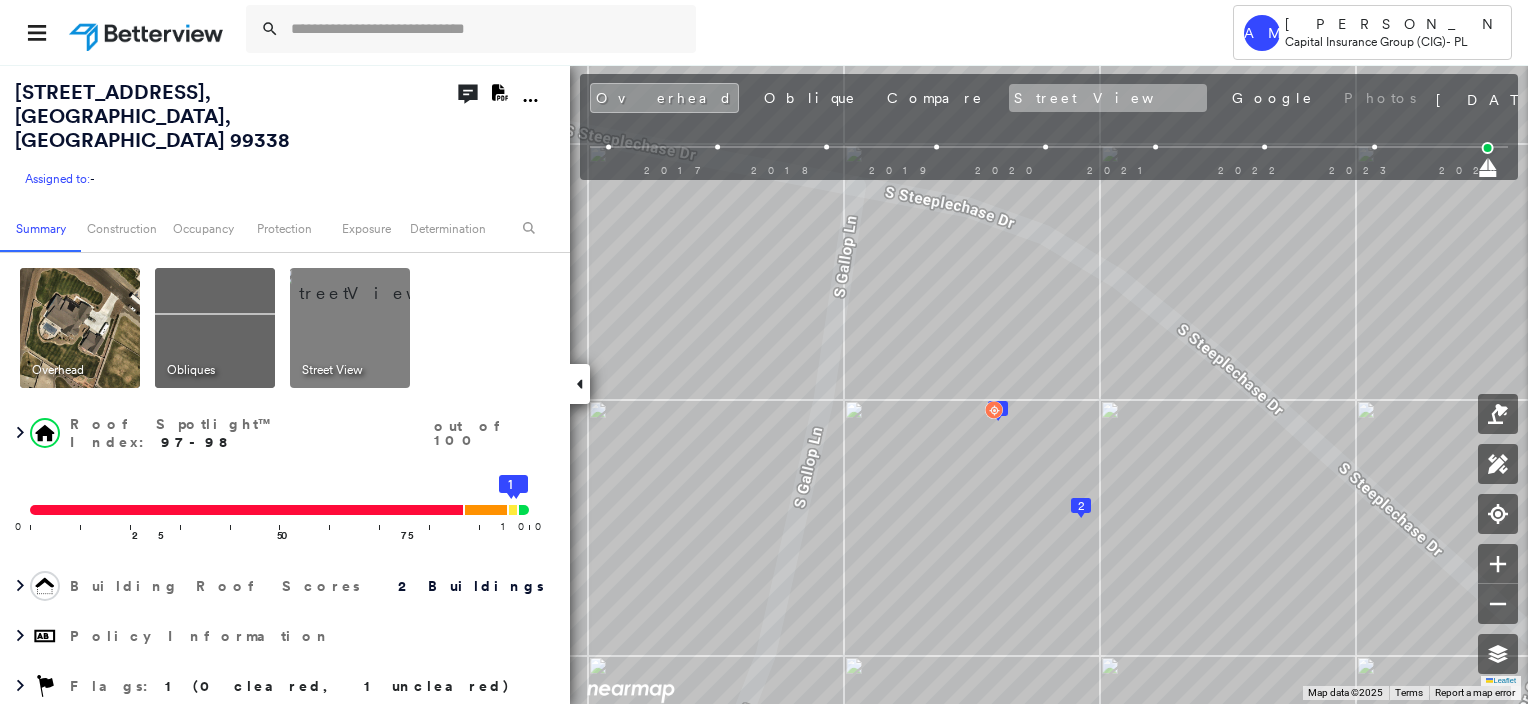 click on "Street View" at bounding box center [1108, 98] 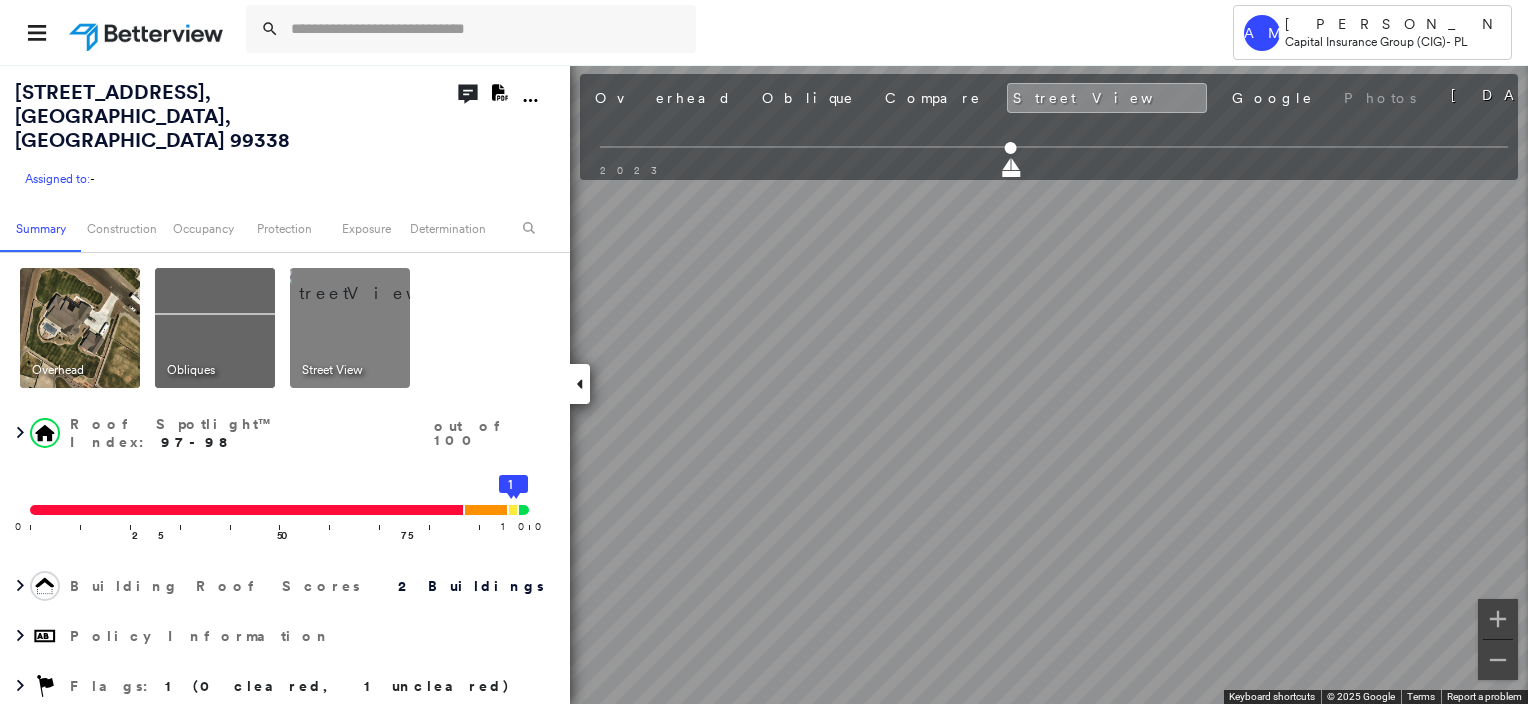 click on "Tower AM [PERSON_NAME] Capital Insurance Group (CIG)  -   PL [STREET_ADDRESS] Assigned to:  - Assigned to:  - Assigned to:  - Open Comments Download PDF Report Summary Construction Occupancy Protection Exposure Determination Overhead Obliques Street View Roof Spotlight™ Index :  97-98 out of 100 0 100 25 50 75 2 1 Building Roof Scores 2 Buildings Policy Information Flags :  1 (0 cleared, 1 uncleared) Construction Roof Spotlights :  Vent Property Features :  Car, Patio Furniture, Playground, Pool, Trailer Roof Size & Shape :  2 buildings  BuildZoom - Building Permit Data and Analysis Occupancy Place Detail Protection Protection Exposure FEMA Risk Index Flood Regional Hazard: 2   out of  5 Additional Perils Guidewire HazardHub Determination Flags :  1 (0 cleared, 1 uncleared) Uncleared Flags (1) Cleared Flags  (0) Low Low Priority Flagged [DATE] Clear Action Taken New Entry History Quote/New Business Terms & Conditions Added ACV Endorsement Added Cosmetic Endorsement" at bounding box center (764, 352) 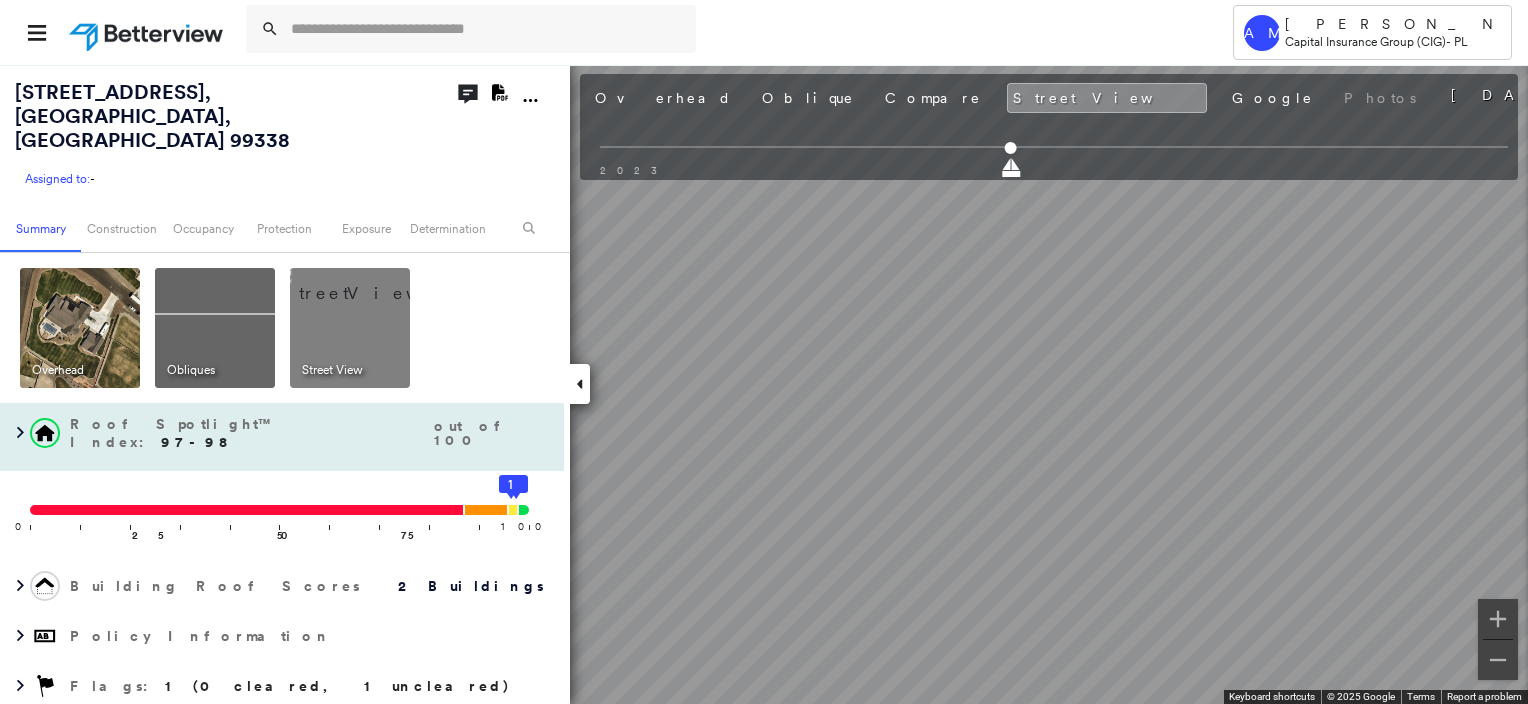 click on "[STREET_ADDRESS] Assigned to:  - Assigned to:  - Assigned to:  - Open Comments Download PDF Report Summary Construction Occupancy Protection Exposure Determination Overhead Obliques Street View Roof Spotlight™ Index :  97-98 out of 100 0 100 25 50 75 2 1 Building Roof Scores 2 Buildings Policy Information Flags :  1 (0 cleared, 1 uncleared) Construction Roof Spotlights :  Vent Property Features :  Car, Patio Furniture, Playground, Pool, Trailer Roof Size & Shape :  2 buildings  BuildZoom - Building Permit Data and Analysis Occupancy Place Detail Protection Protection Exposure FEMA Risk Index Flood Regional Hazard: 2   out of  5 Additional Perils Guidewire HazardHub Determination Flags :  1 (0 cleared, 1 uncleared) Uncleared Flags (1) Cleared Flags  (0) Low Low Priority Flagged [DATE] Clear Action Taken New Entry History Quote/New Business Terms & Conditions Added ACV Endorsement Added Cosmetic Endorsement Inspection/Loss Control Onsite Inspection Ordered General Save" at bounding box center [764, 384] 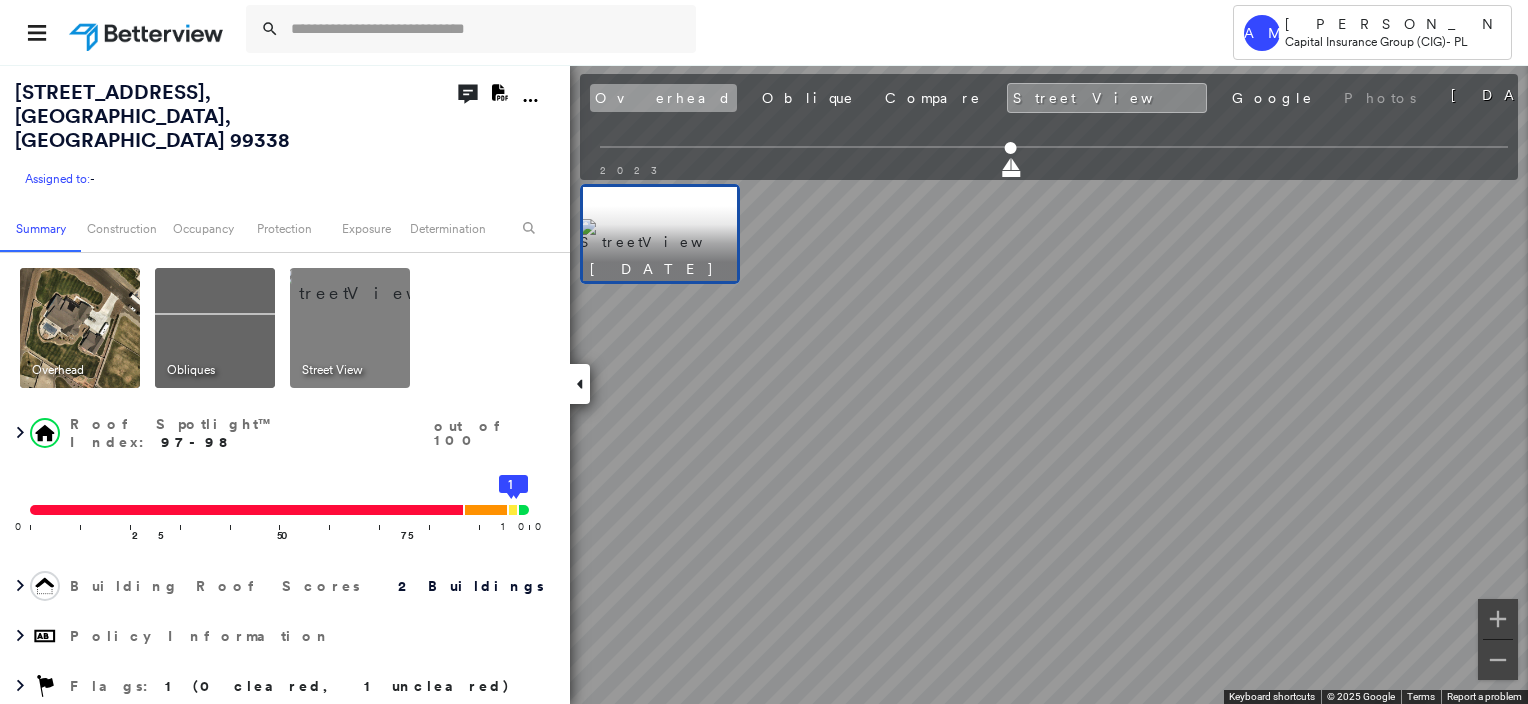 click on "Overhead" at bounding box center (663, 98) 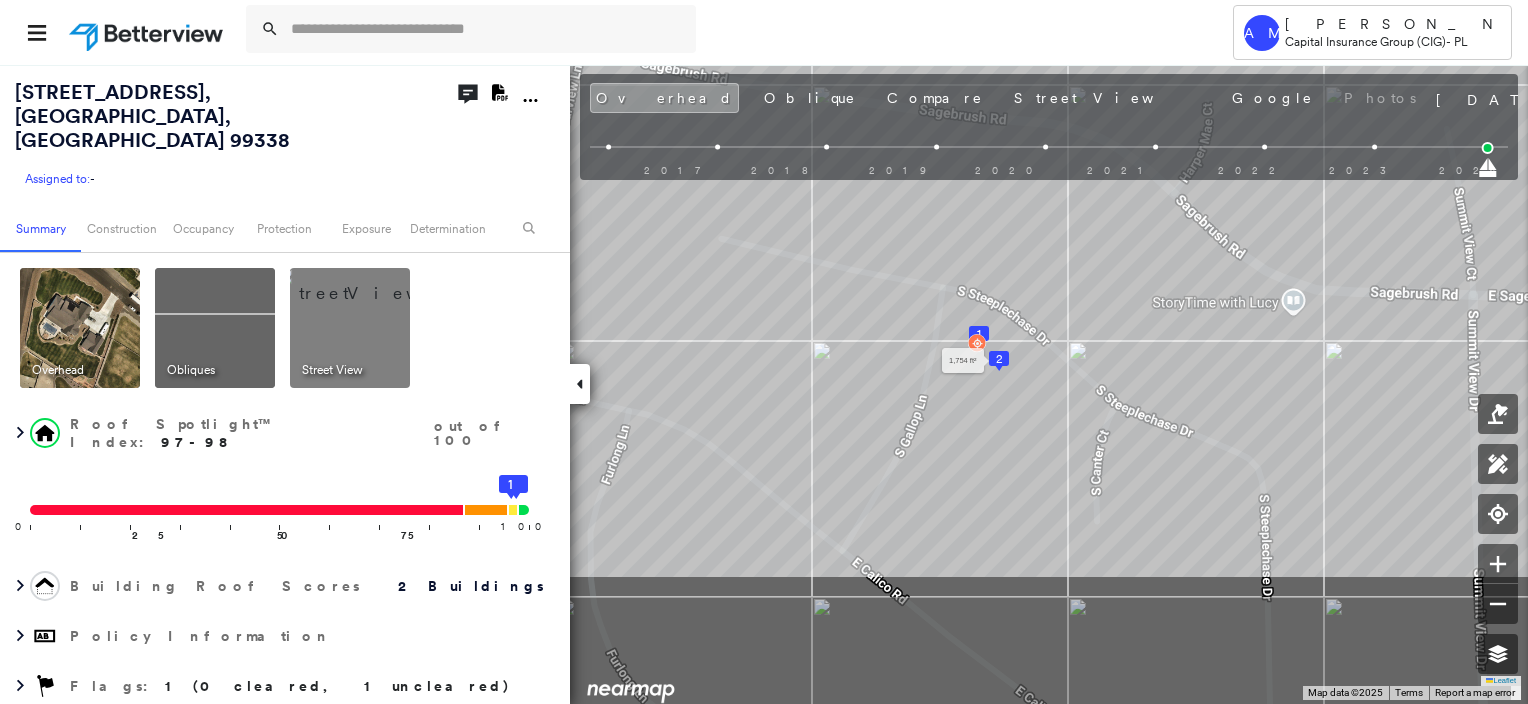 drag, startPoint x: 1068, startPoint y: 560, endPoint x: 993, endPoint y: 369, distance: 205.19746 